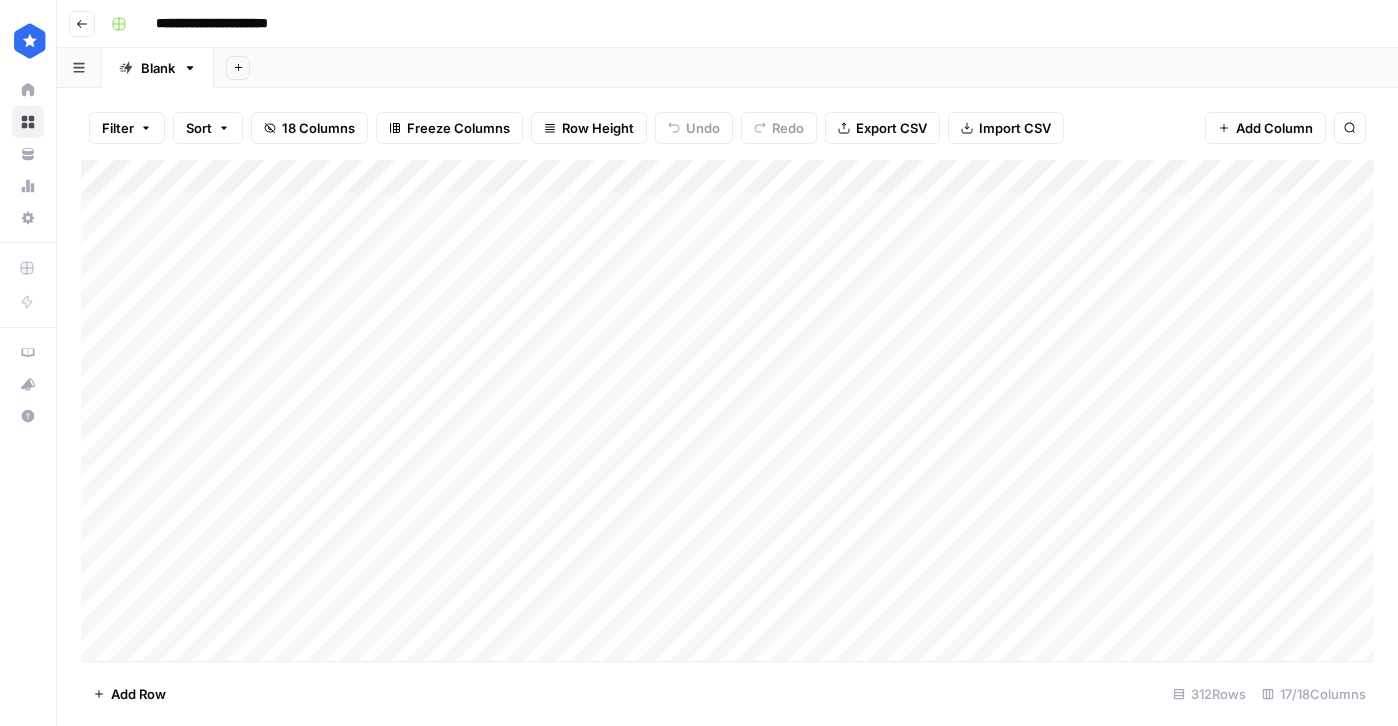 scroll, scrollTop: 0, scrollLeft: 0, axis: both 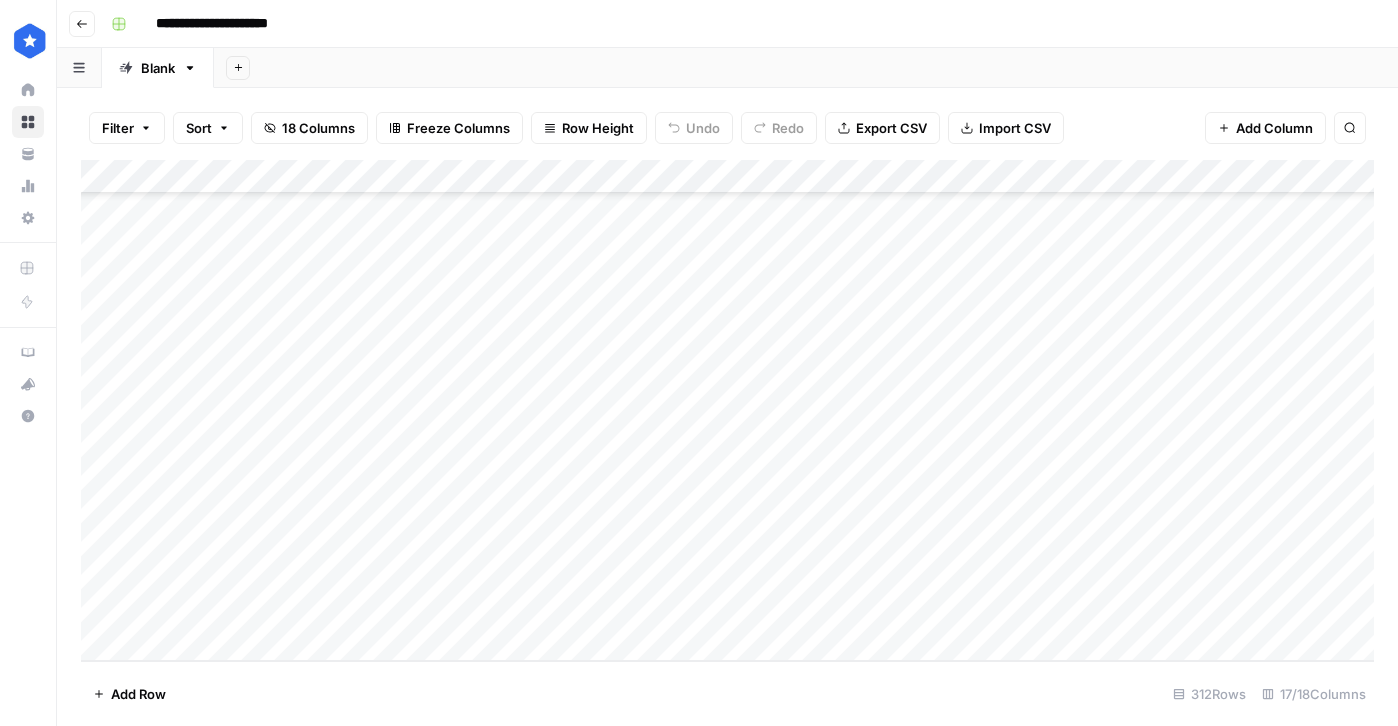 click on "Add Column" at bounding box center (727, 410) 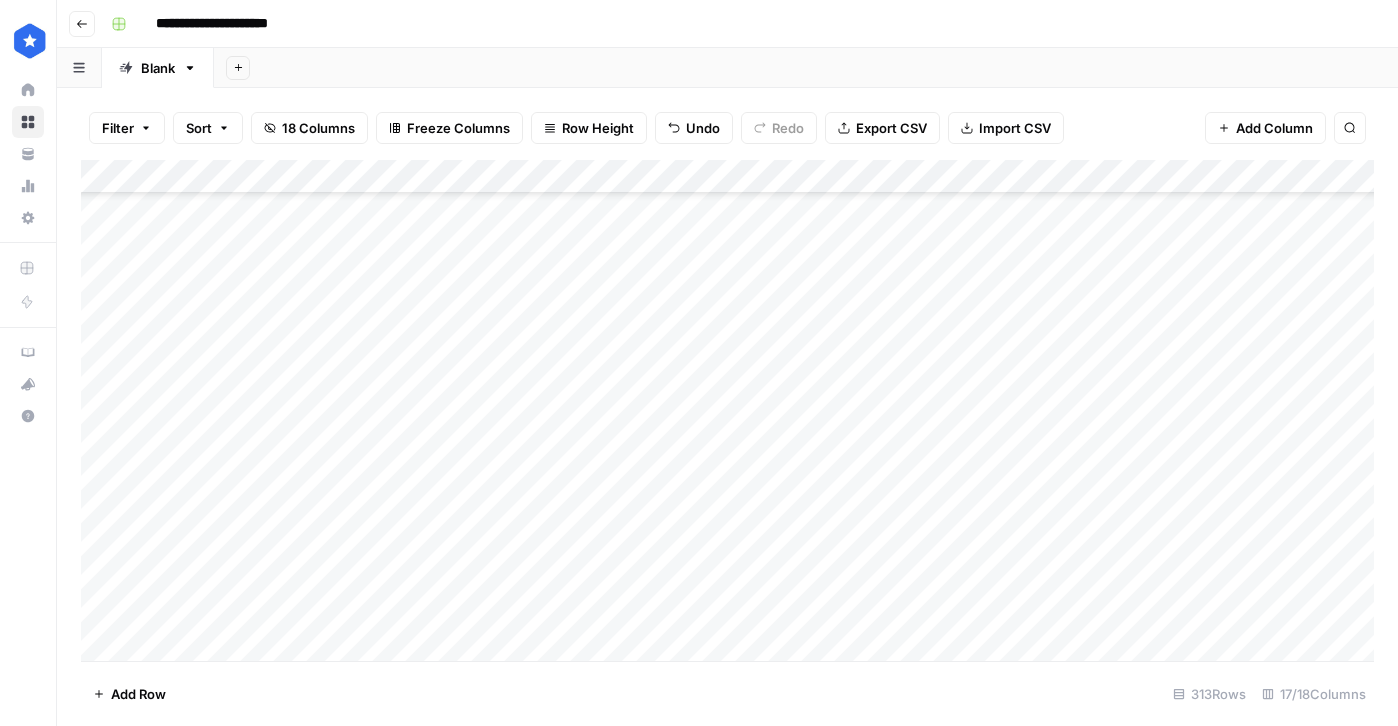 scroll, scrollTop: 10207, scrollLeft: 0, axis: vertical 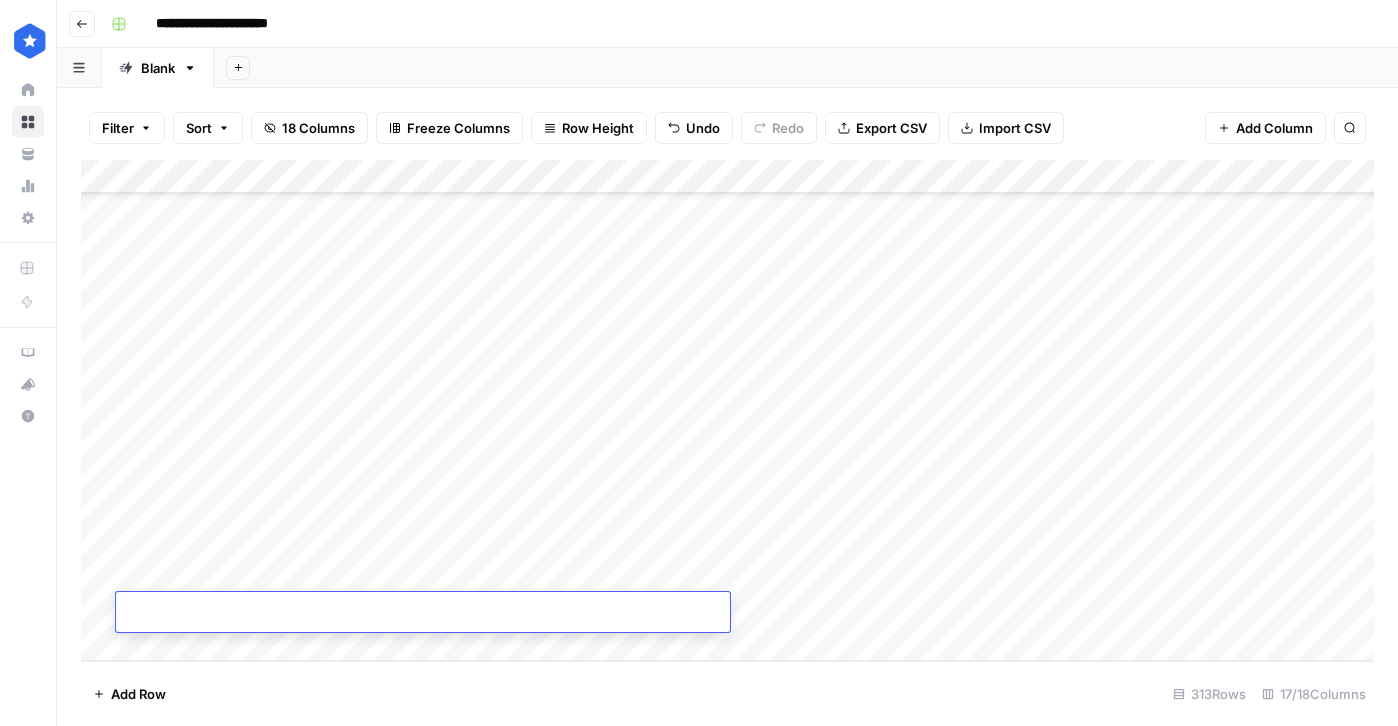 click on "Add Column" at bounding box center [727, 410] 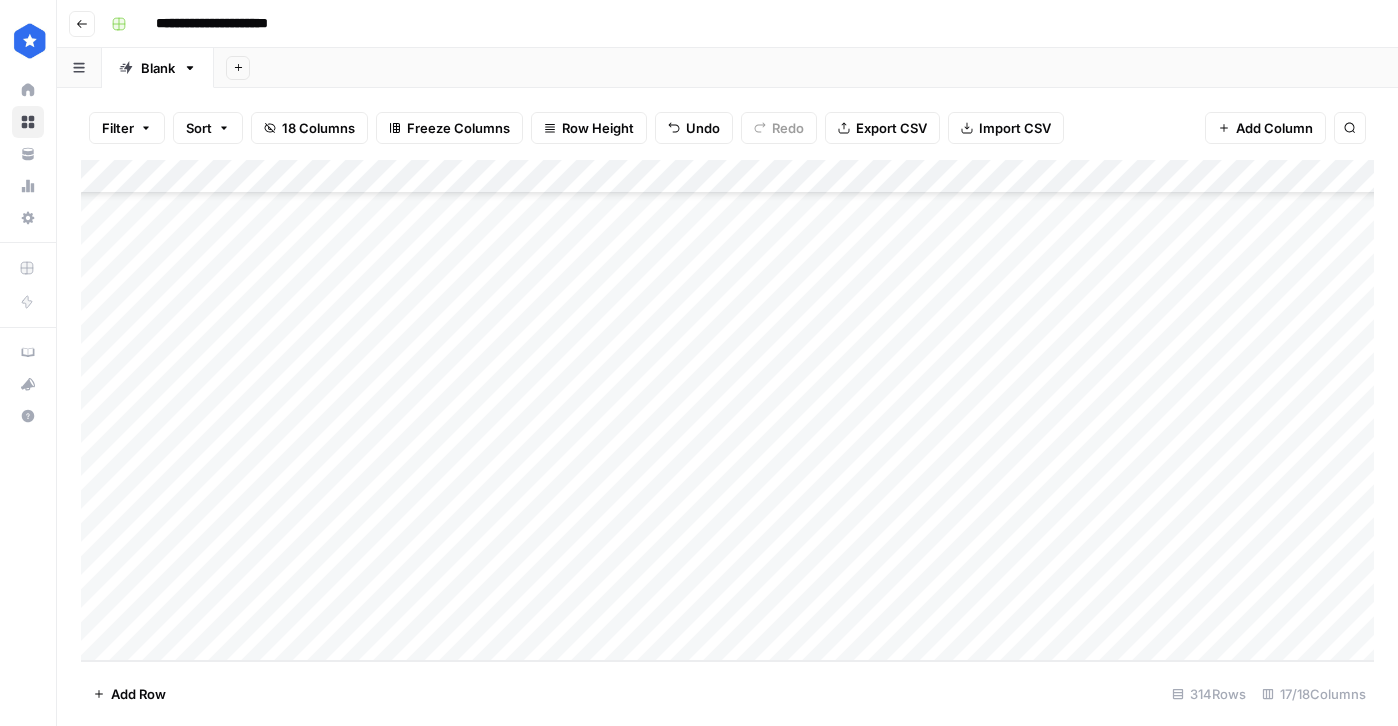 click on "Add Column" at bounding box center [727, 410] 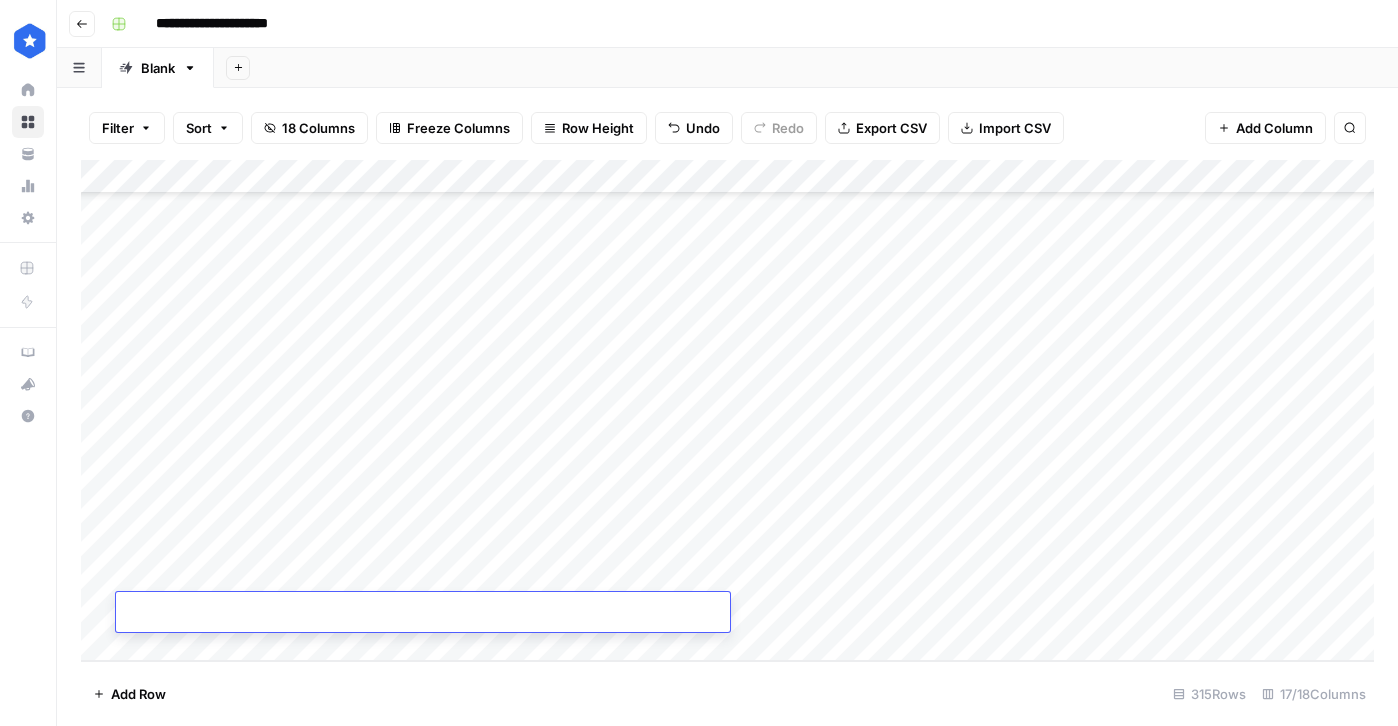 click on "Add Column" at bounding box center [727, 410] 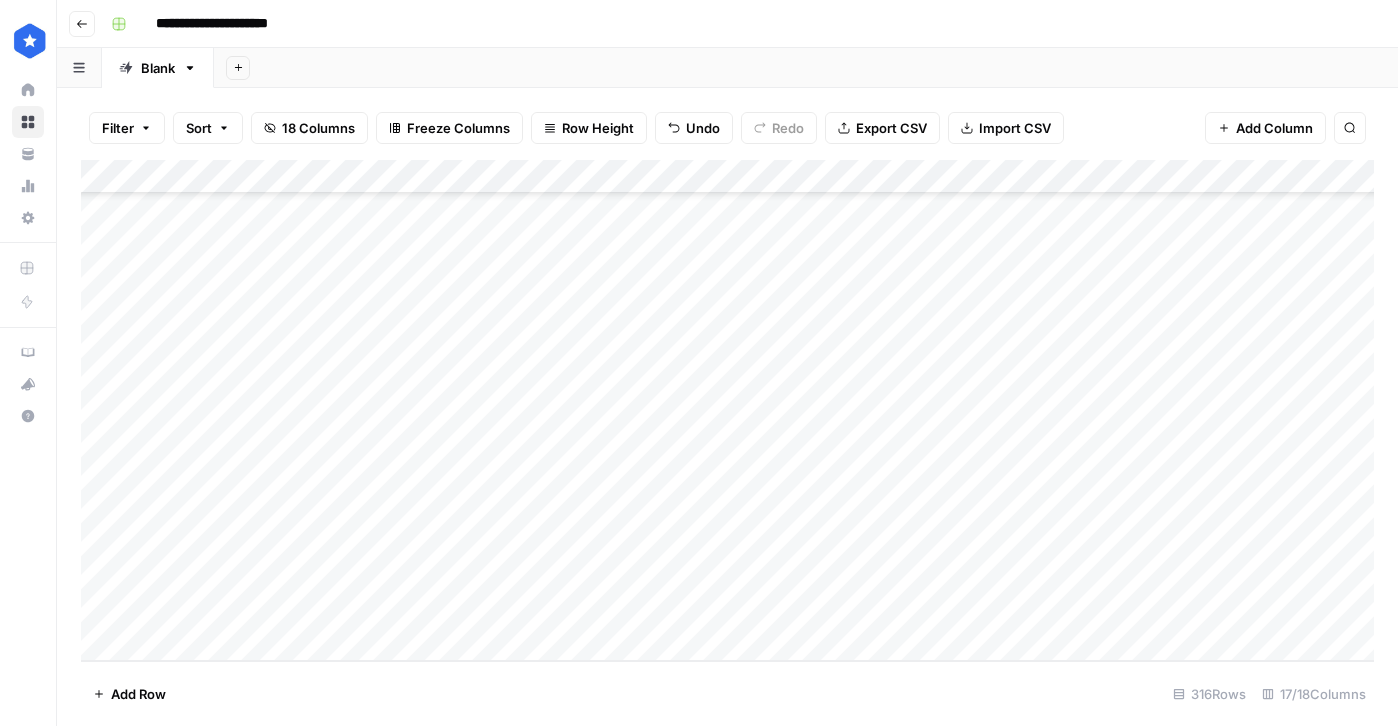 click on "Add Column" at bounding box center [727, 410] 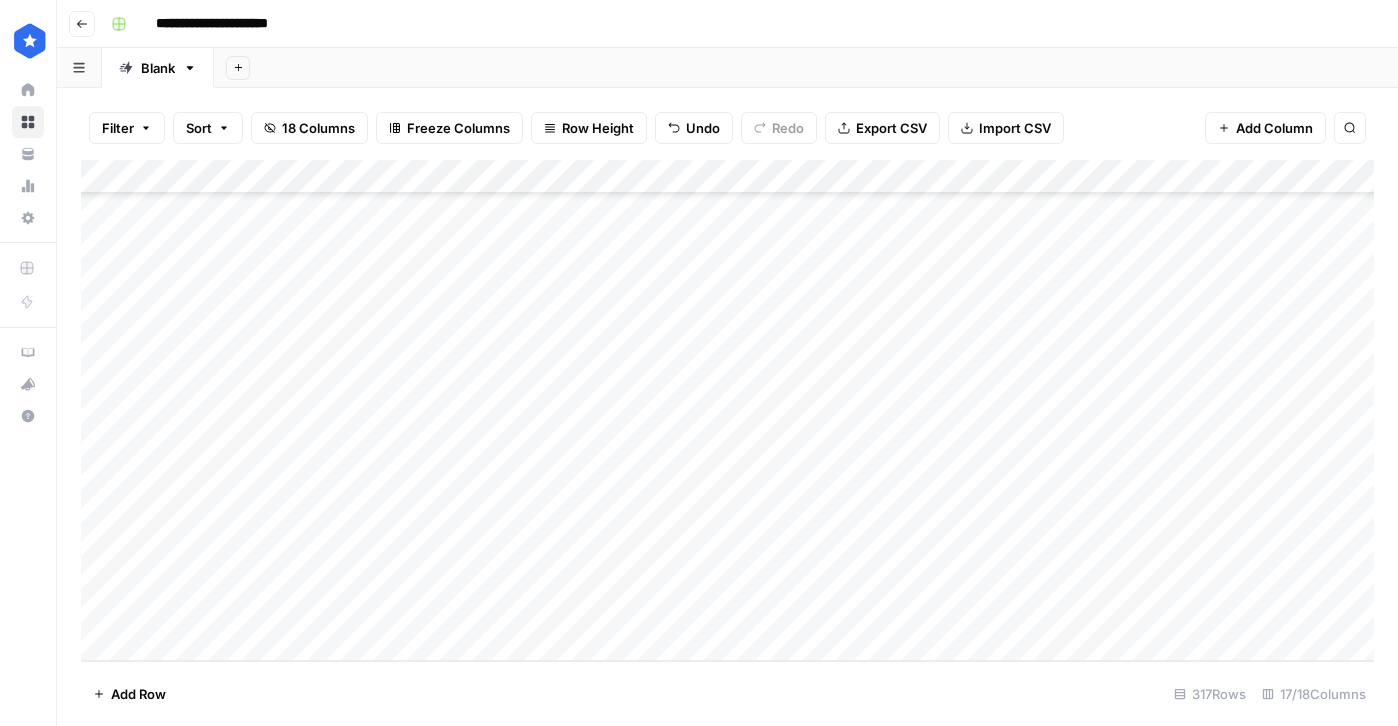 click on "Add Column" at bounding box center [727, 410] 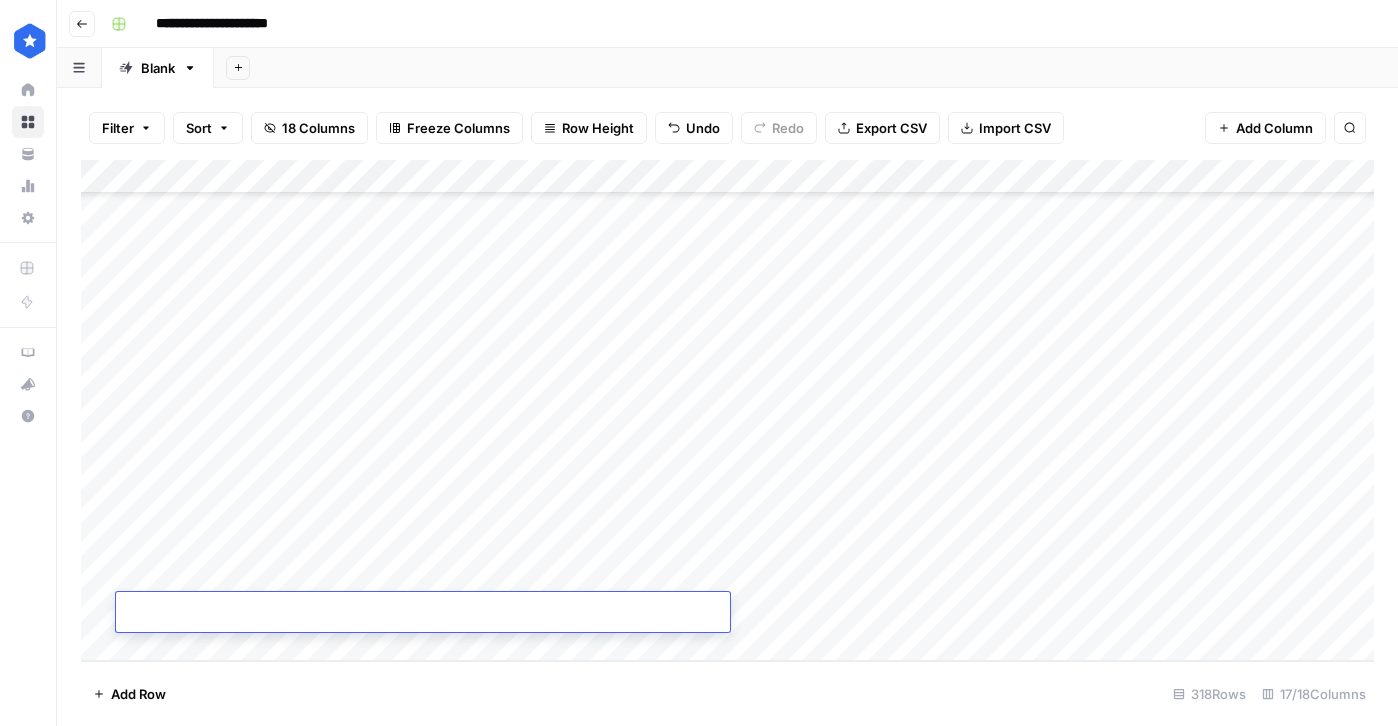 click on "Add Column" at bounding box center [727, 410] 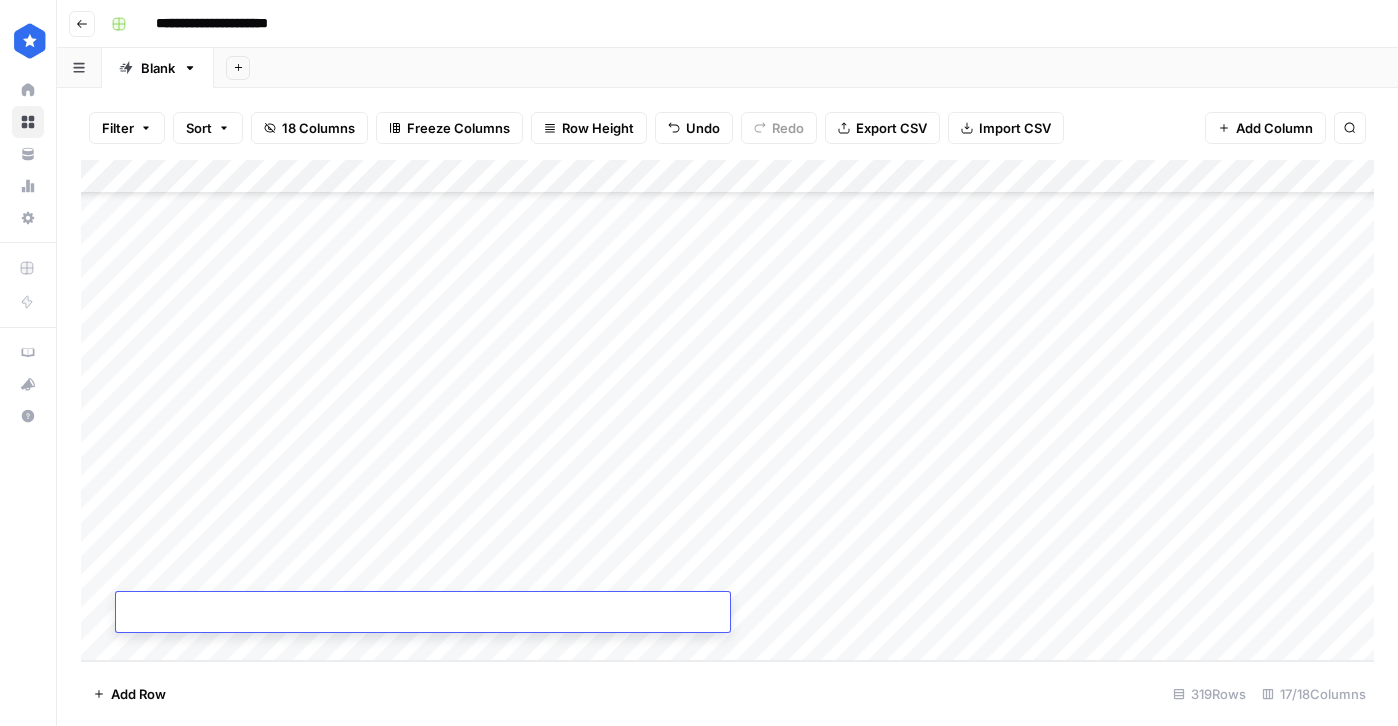click on "Add Column" at bounding box center [727, 410] 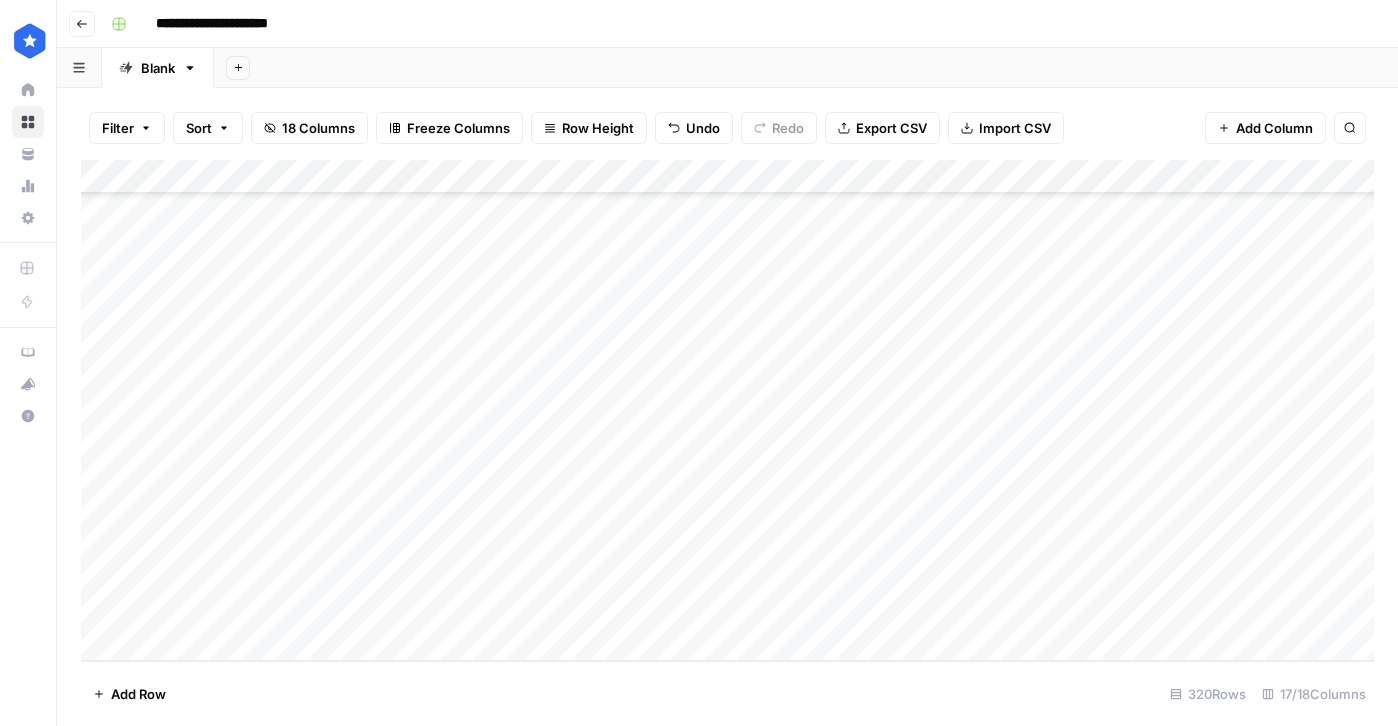 click on "Add Column" at bounding box center (727, 410) 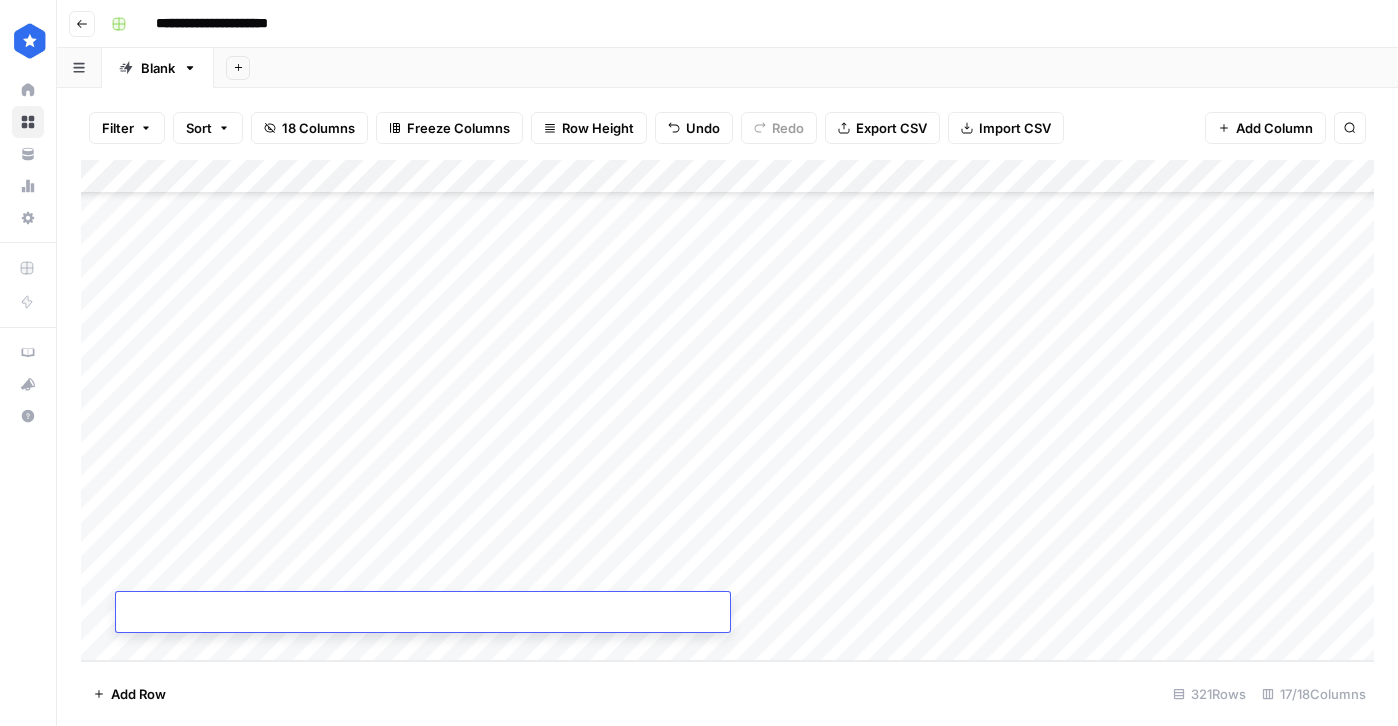 click on "Add Column" at bounding box center (727, 410) 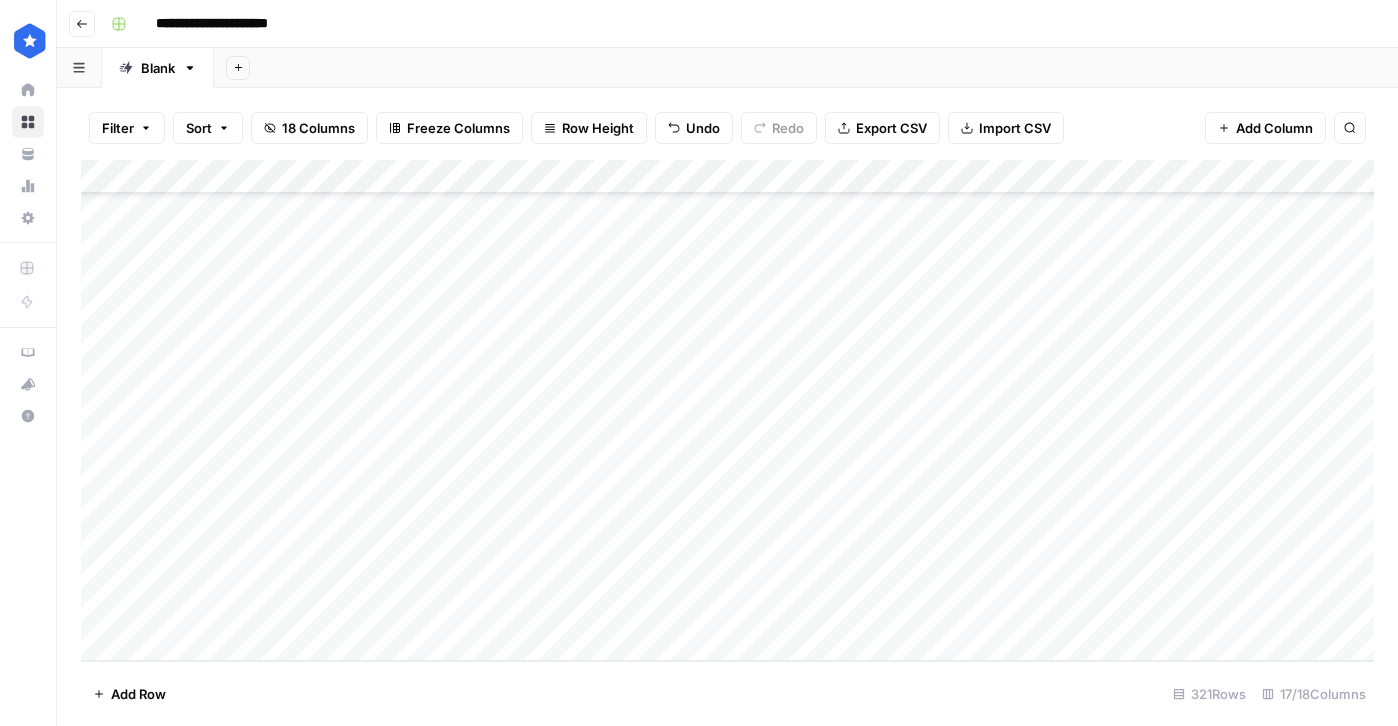 click on "Add Column" at bounding box center (727, 410) 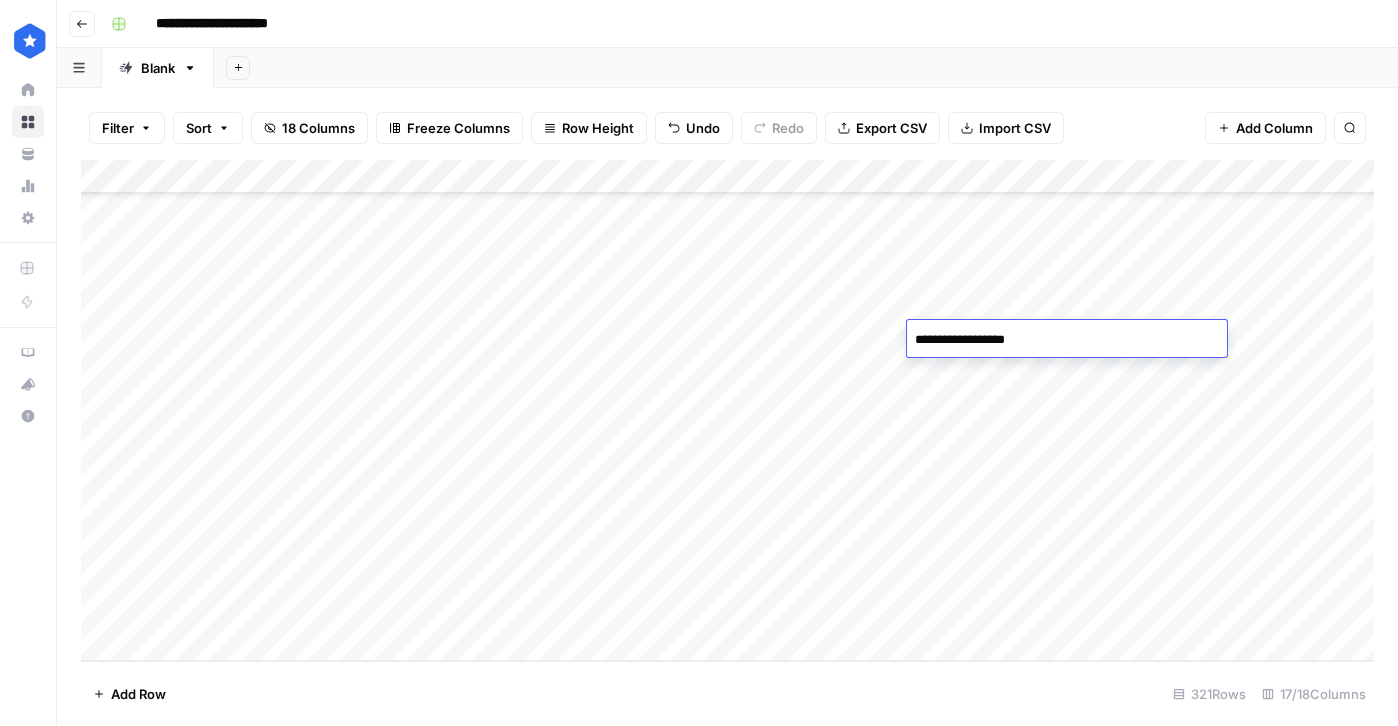type on "**********" 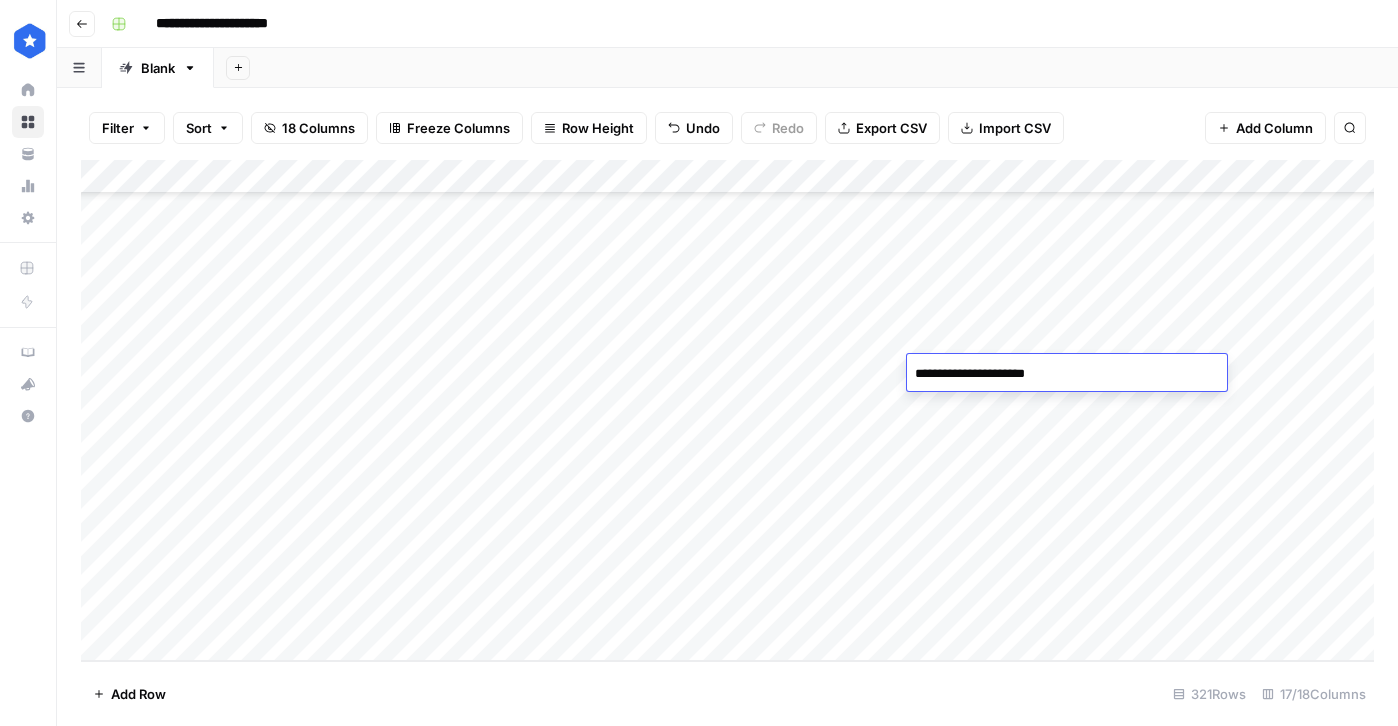 type on "**********" 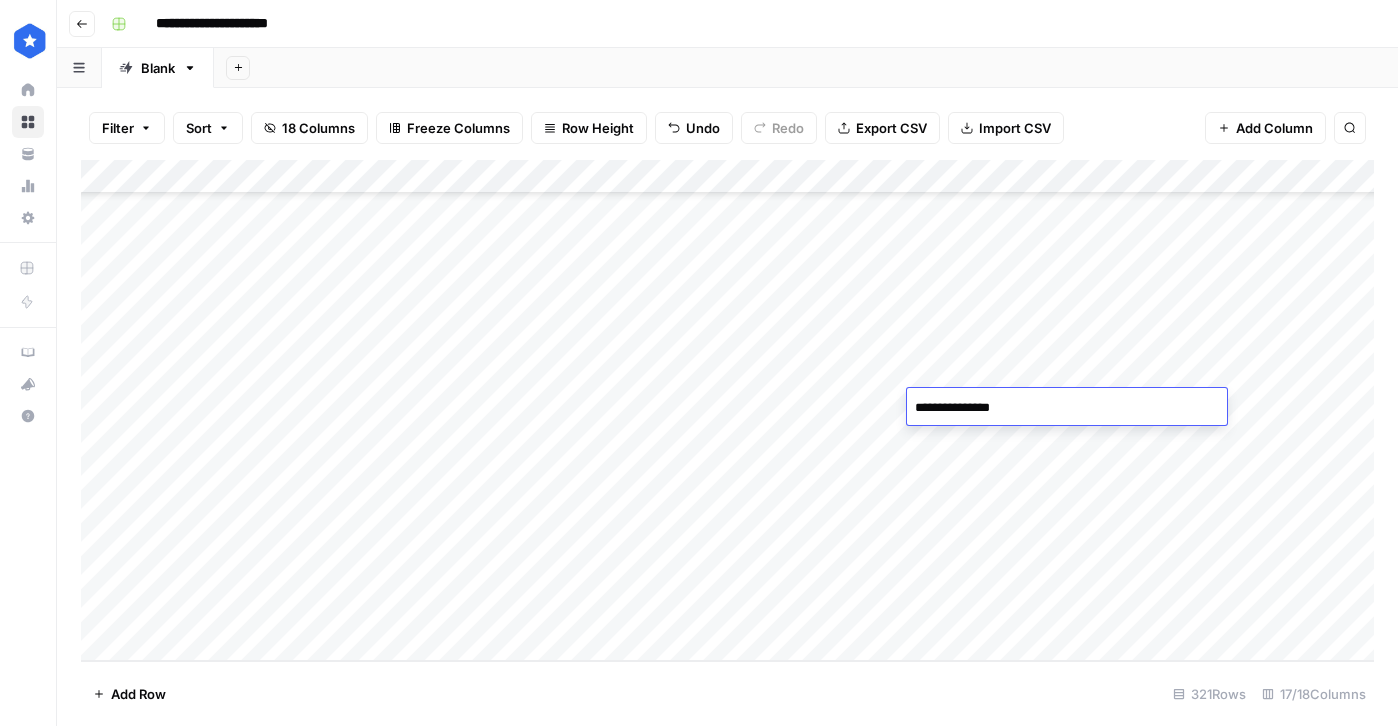 type on "**********" 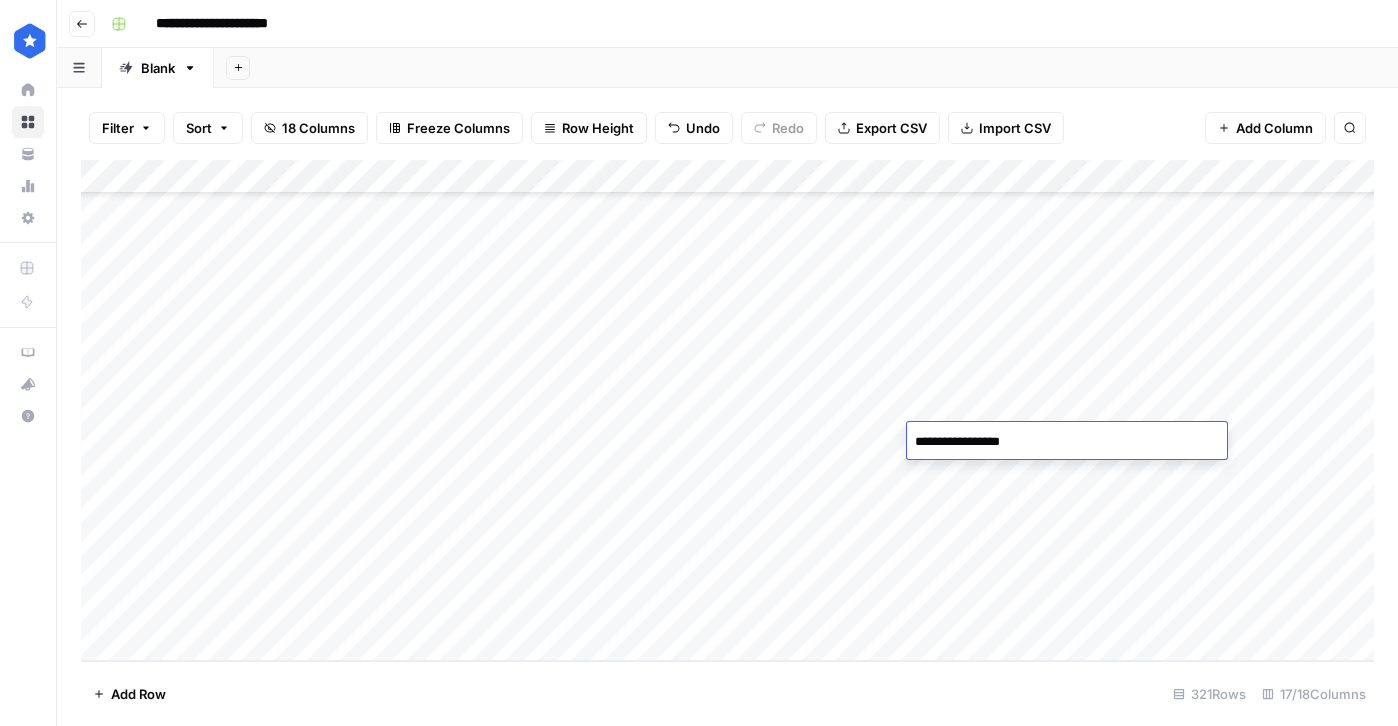 type on "**********" 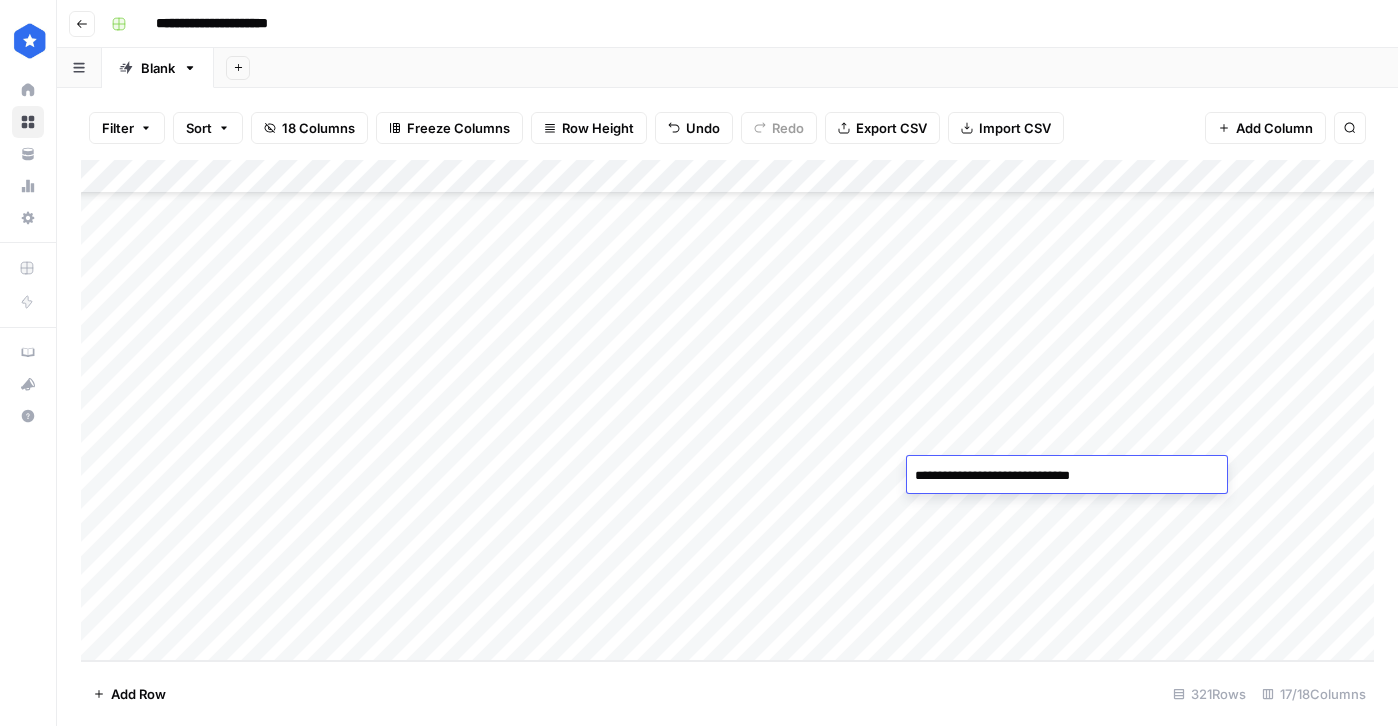 type on "**********" 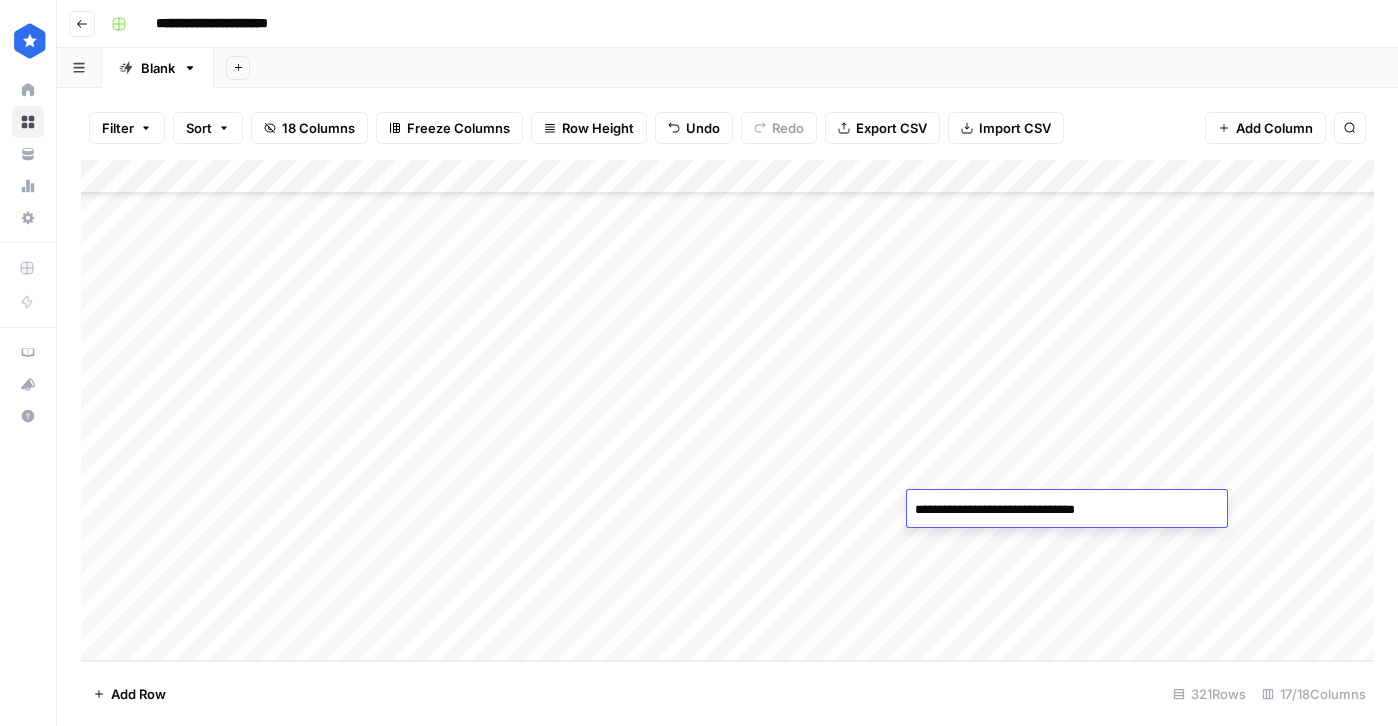 type on "**********" 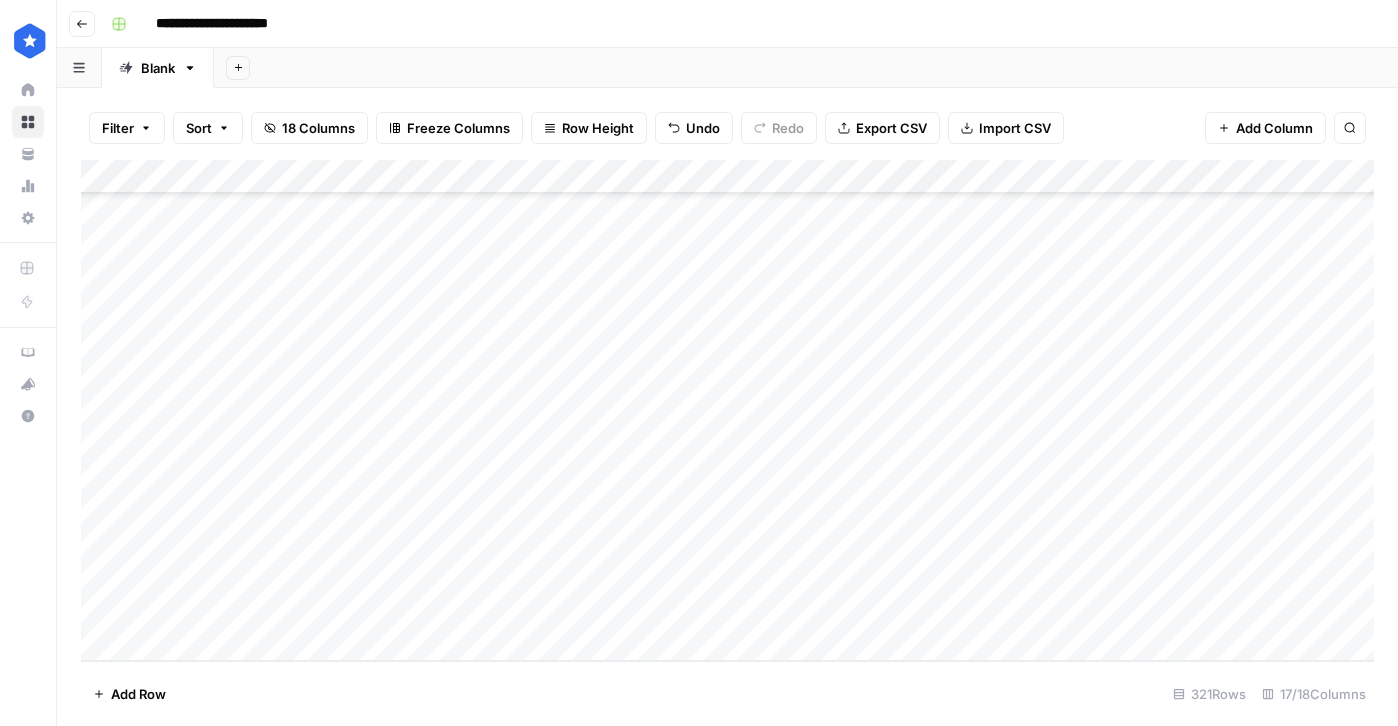 click on "Add Column" at bounding box center [727, 410] 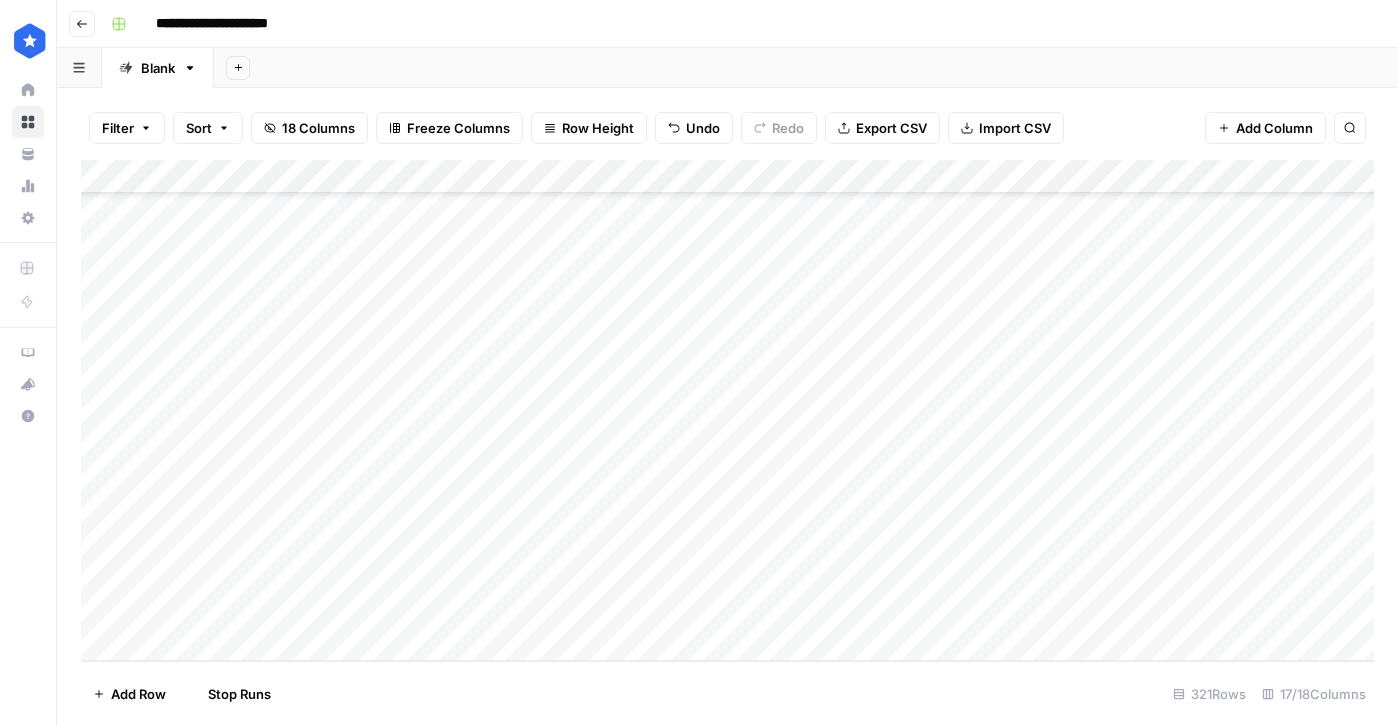 click on "Add Column" at bounding box center (727, 410) 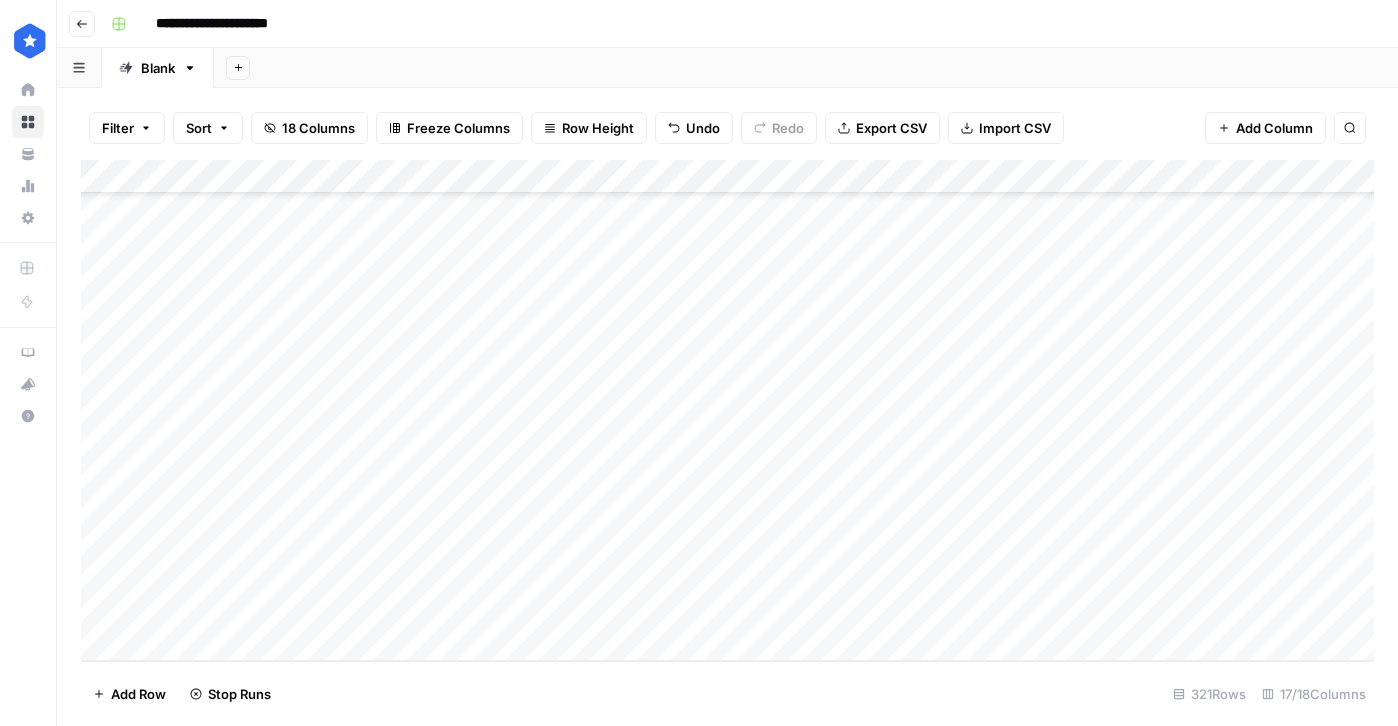 click on "Add Column" at bounding box center (727, 410) 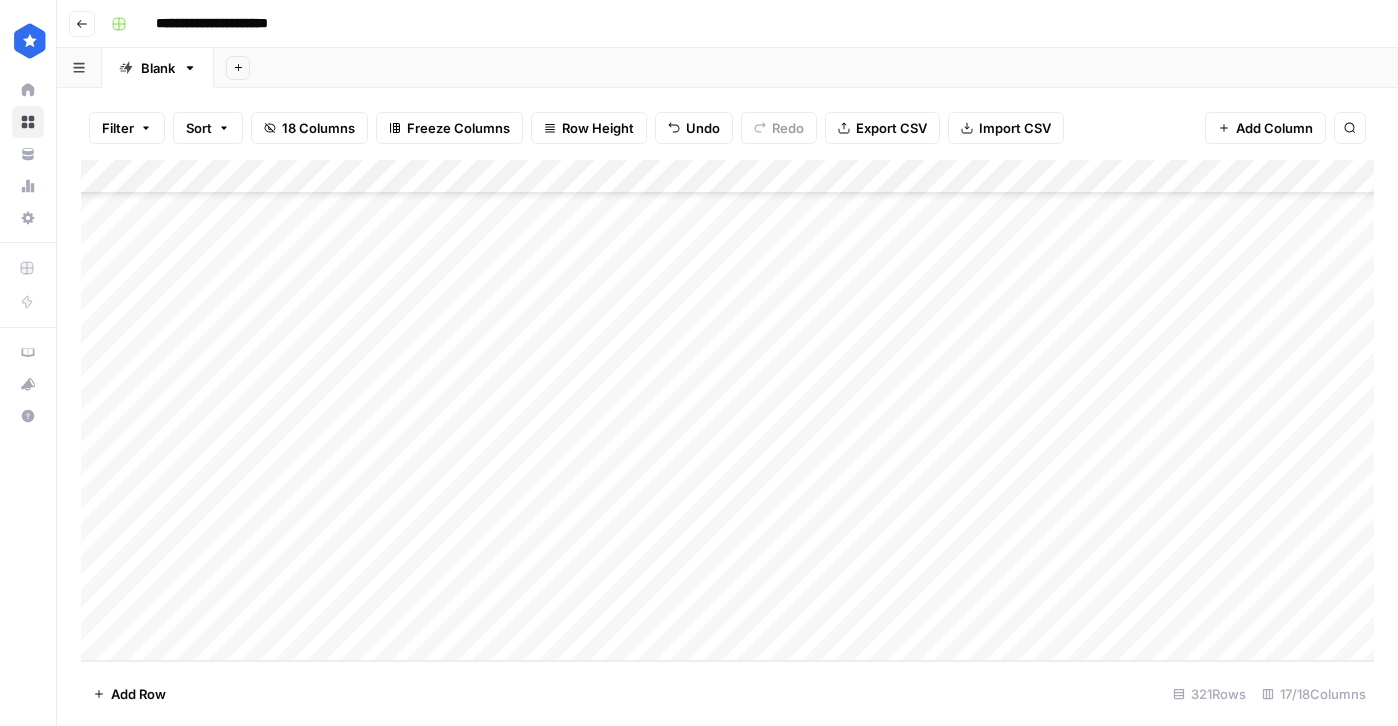 click on "Add Column" at bounding box center [727, 410] 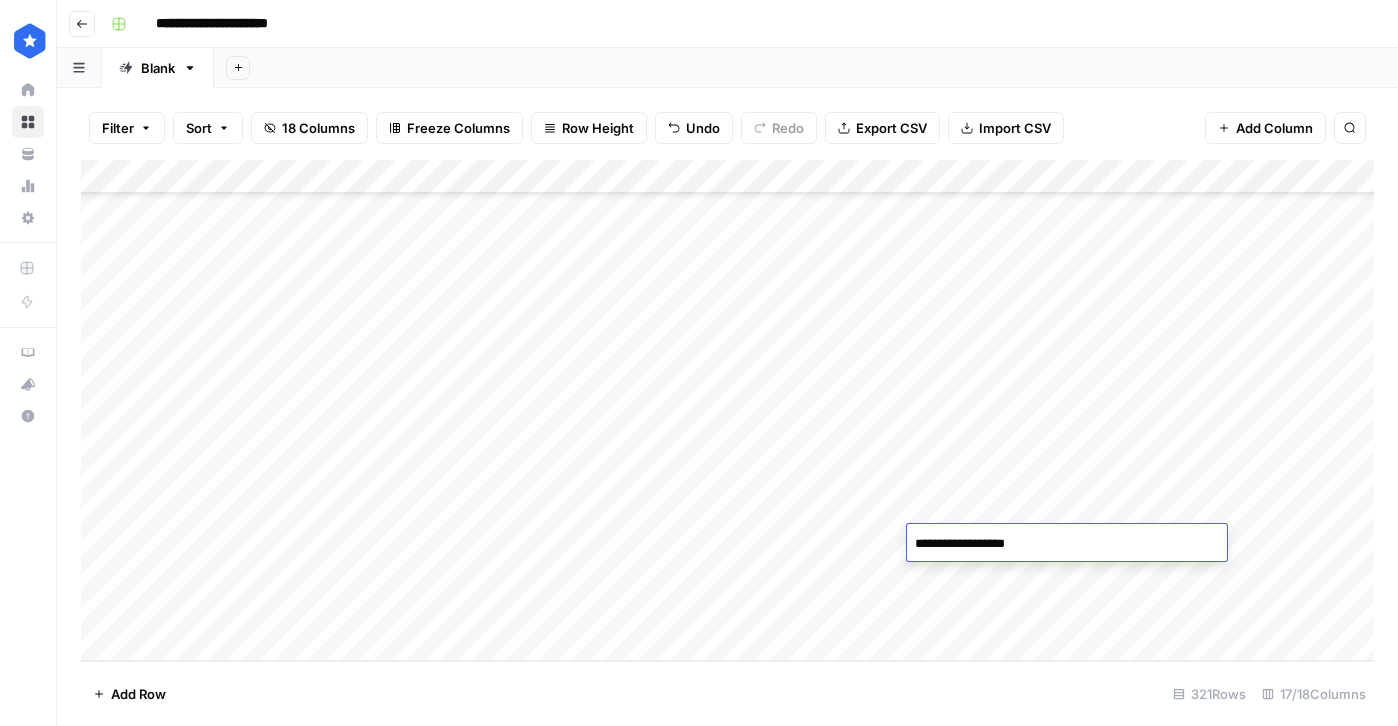 type on "**********" 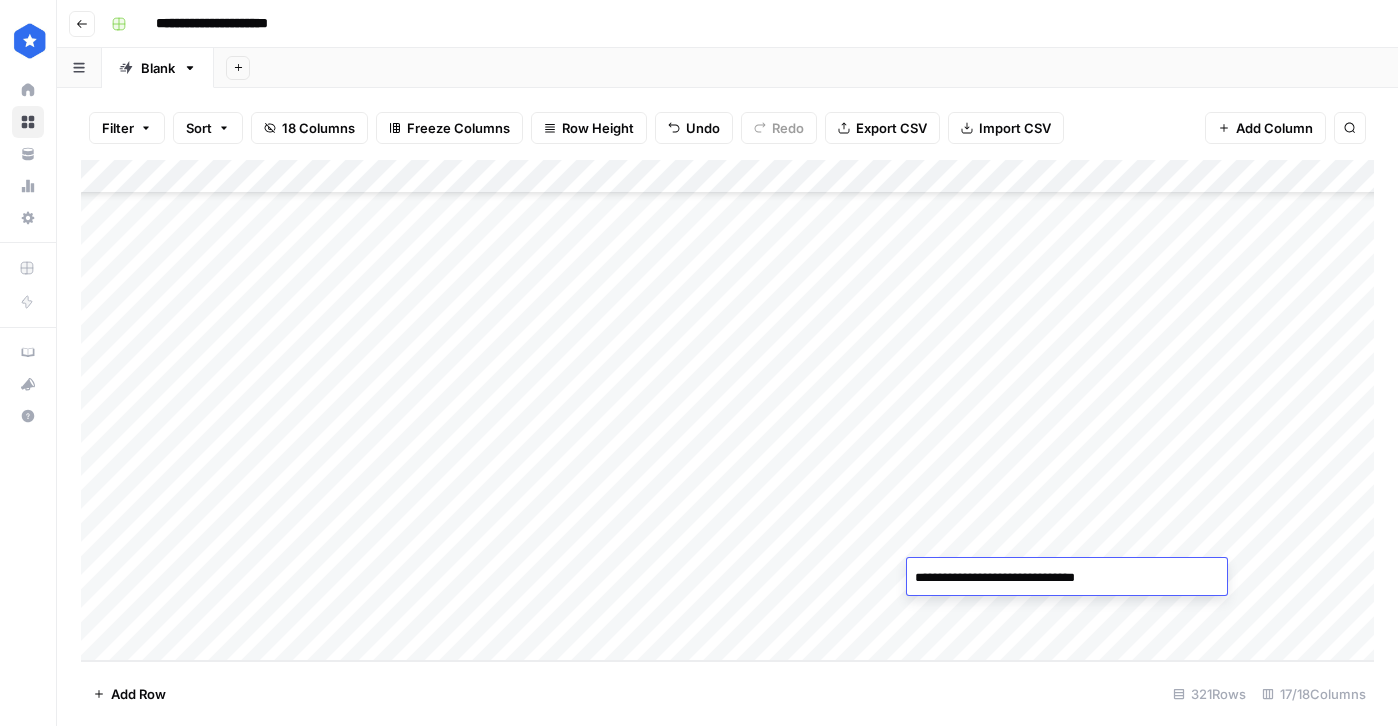 type on "**********" 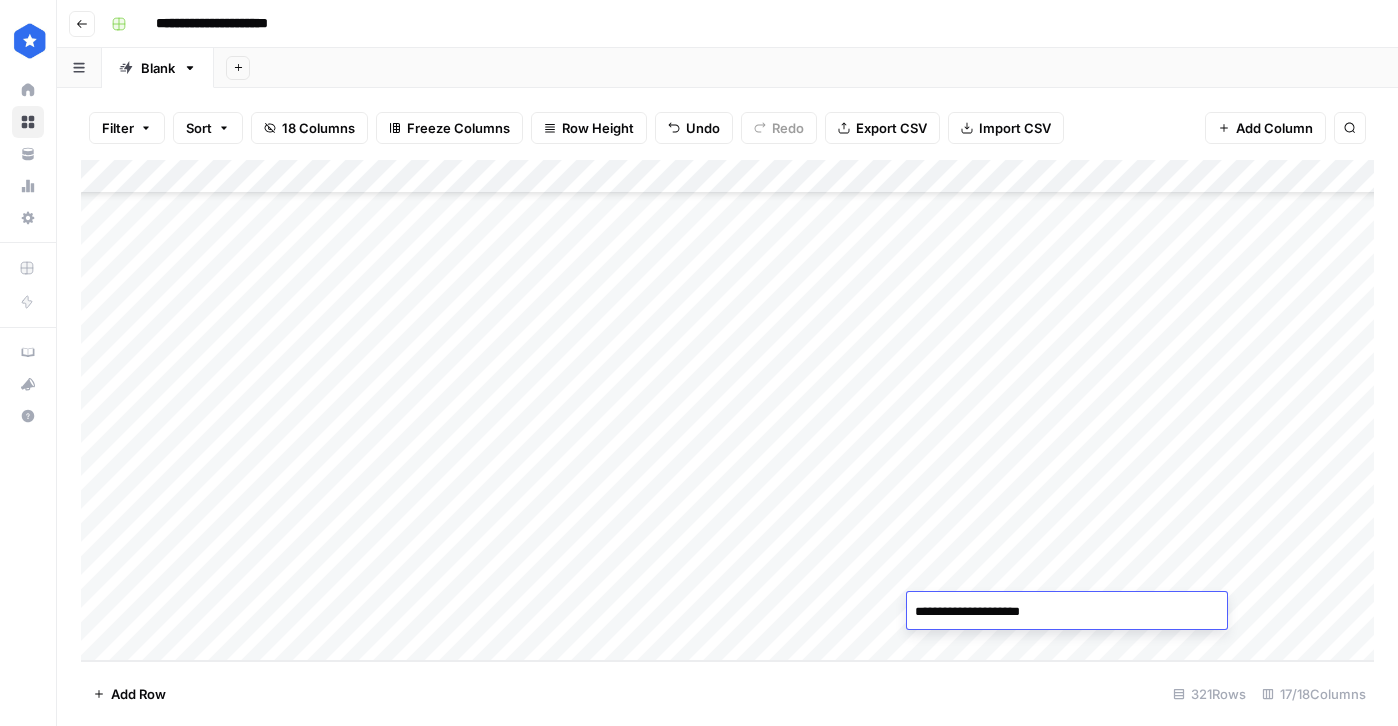 type on "**********" 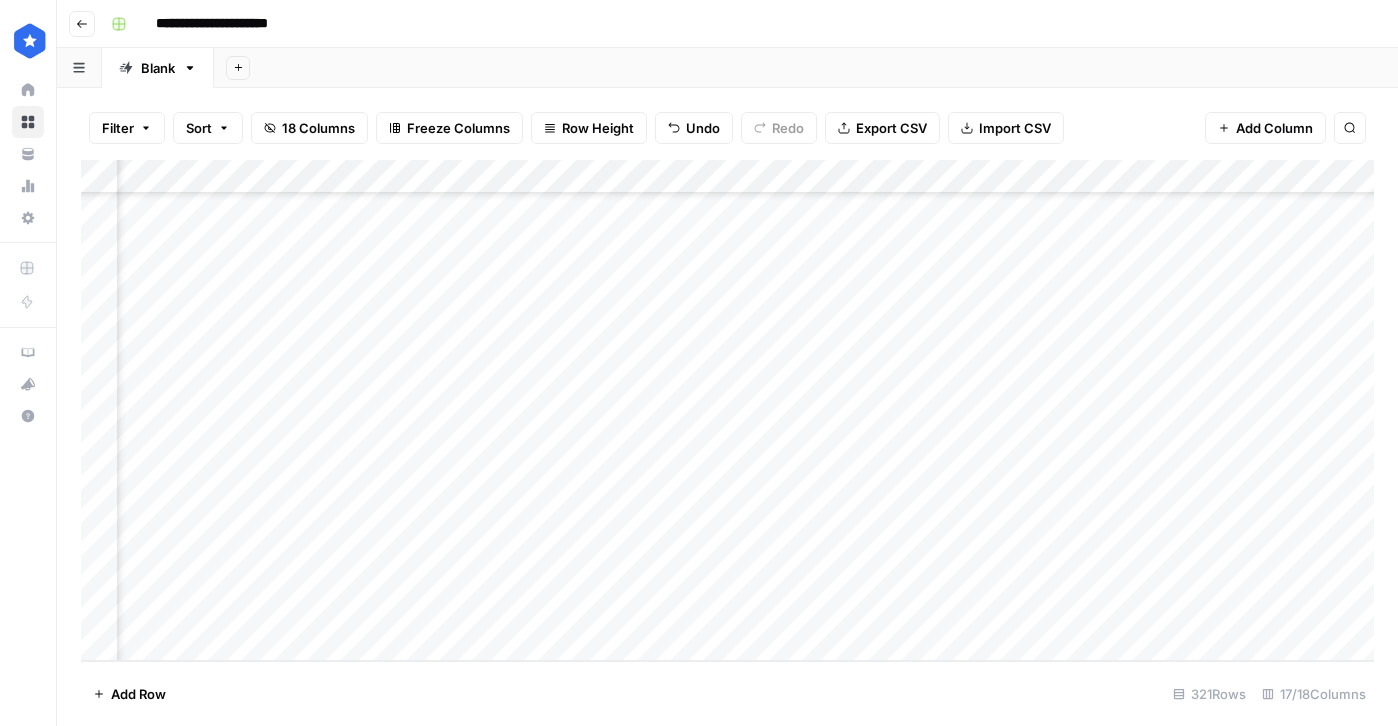 scroll, scrollTop: 10479, scrollLeft: 123, axis: both 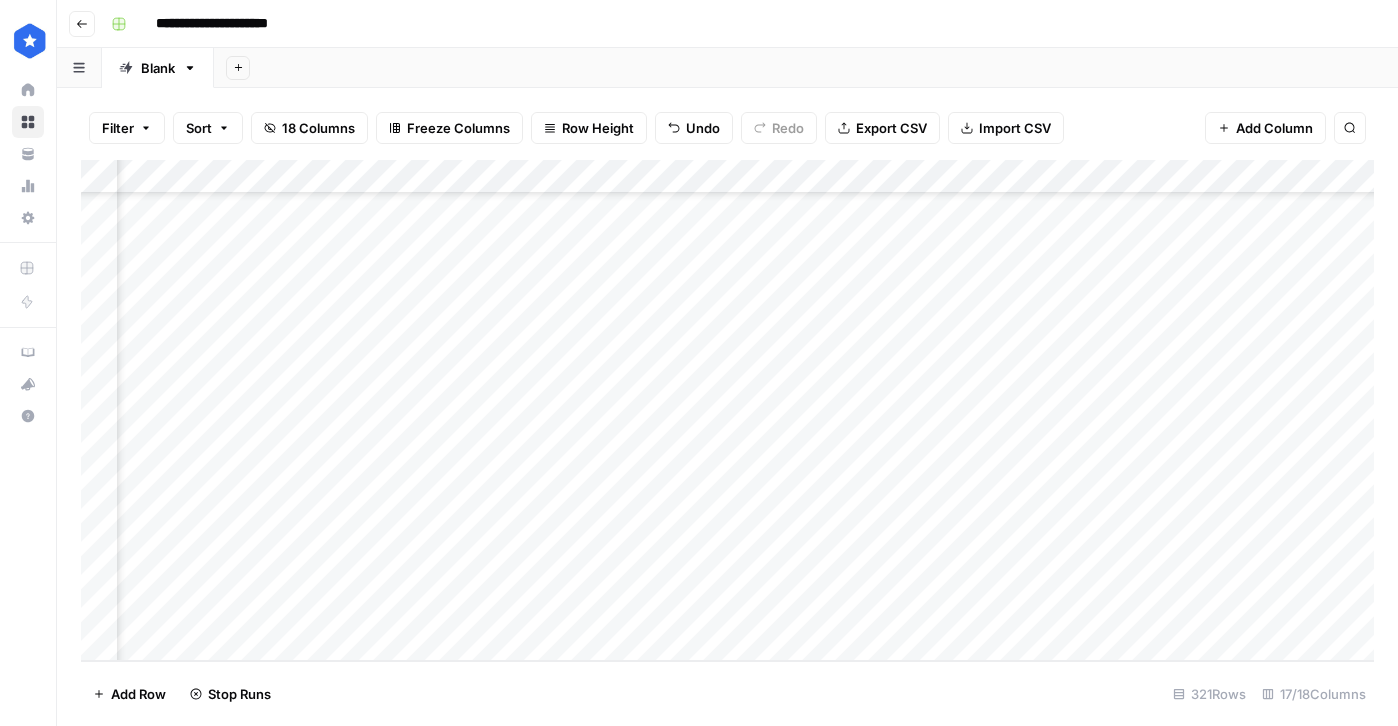 click on "Add Column" at bounding box center (727, 410) 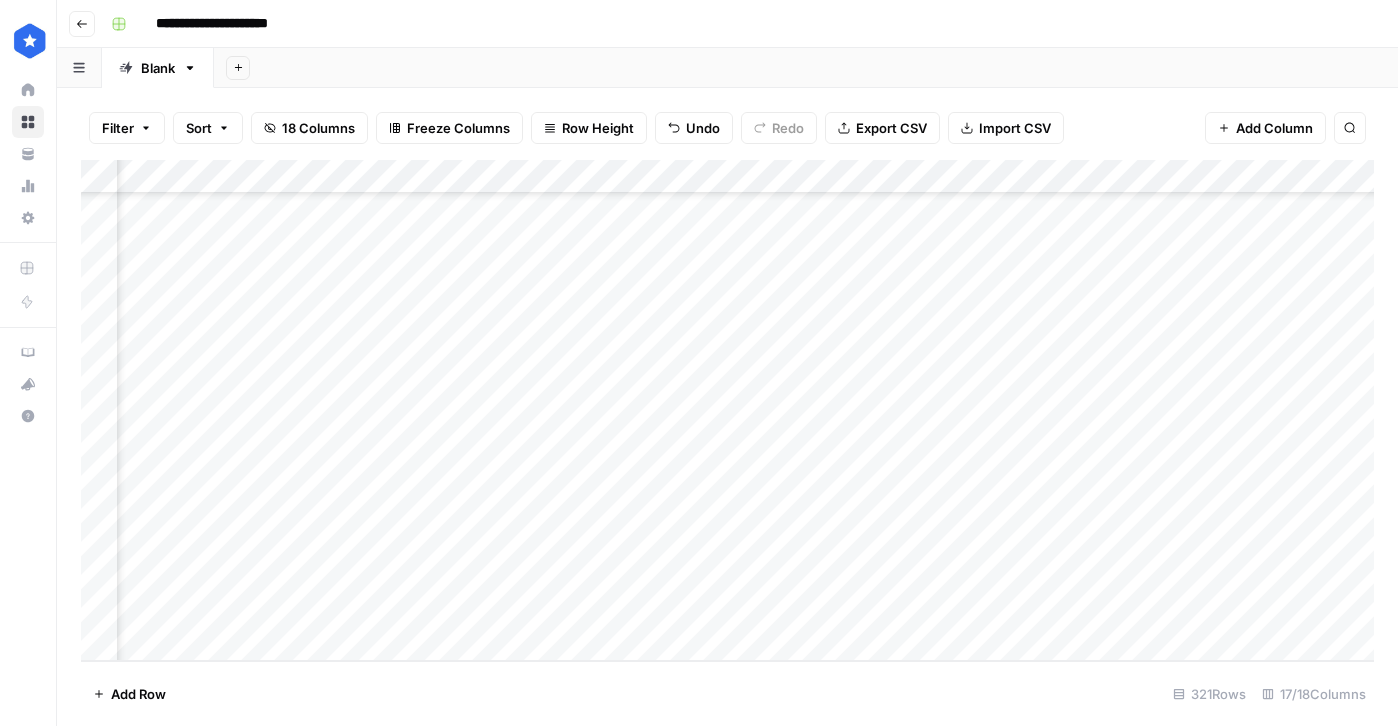 click on "Add Column" at bounding box center (727, 410) 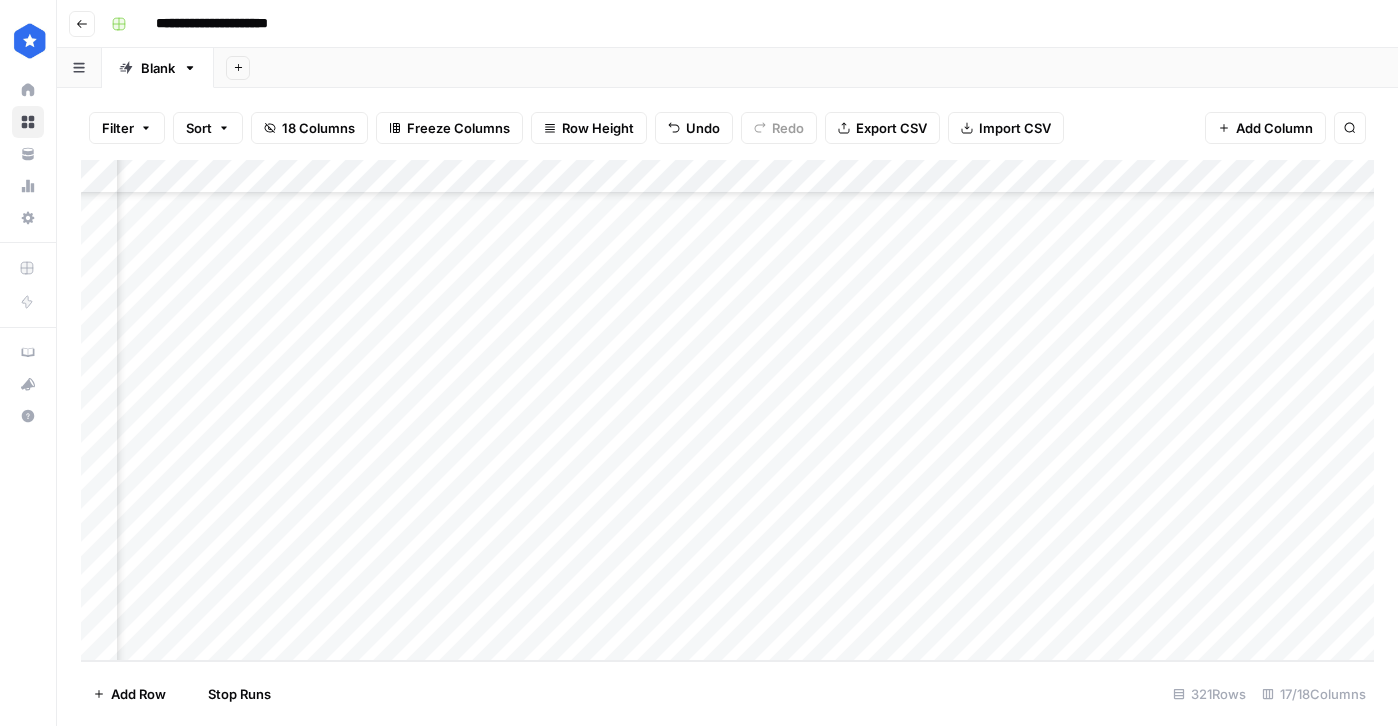 click on "Add Column" at bounding box center (727, 410) 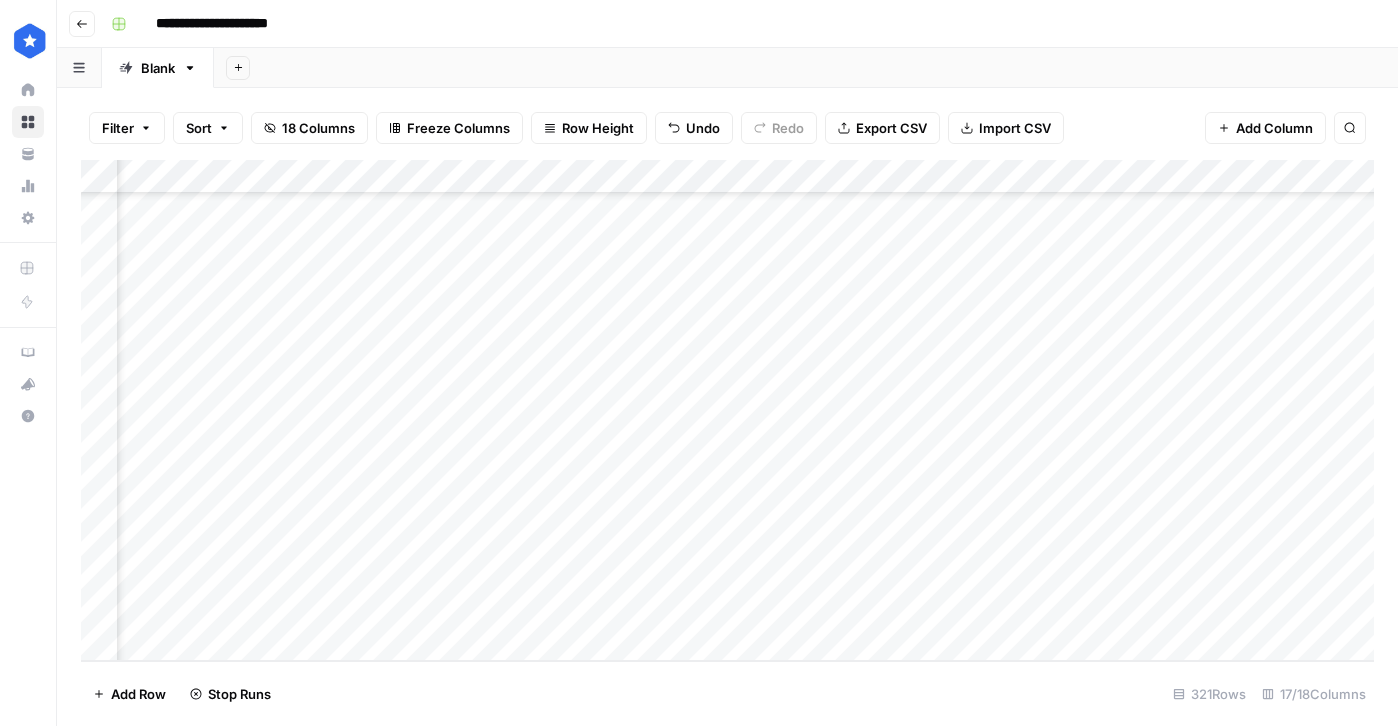 click on "Add Column" at bounding box center [727, 410] 